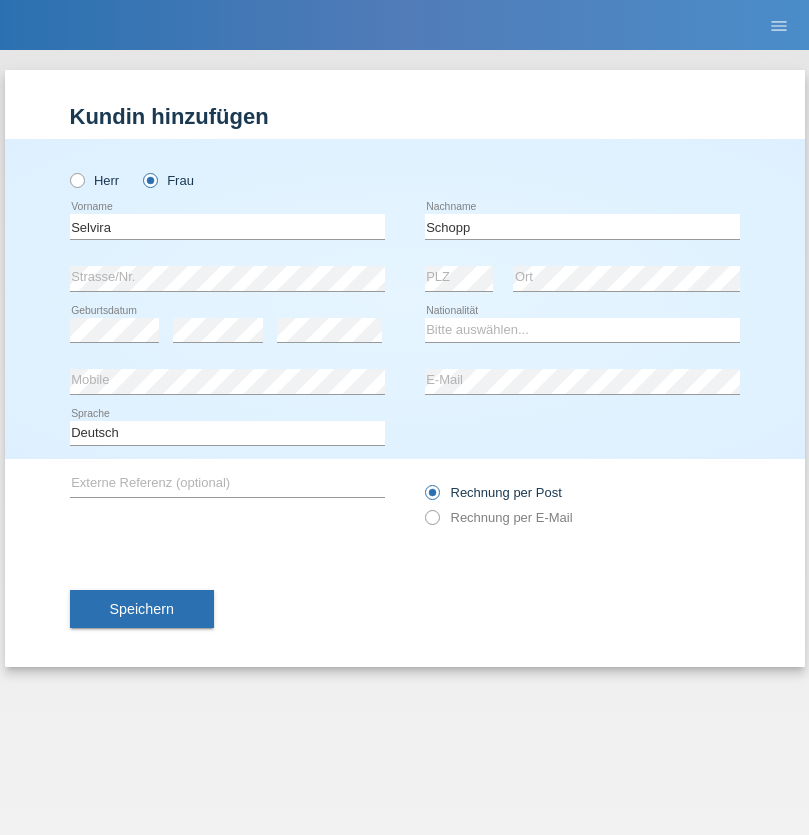 scroll, scrollTop: 0, scrollLeft: 0, axis: both 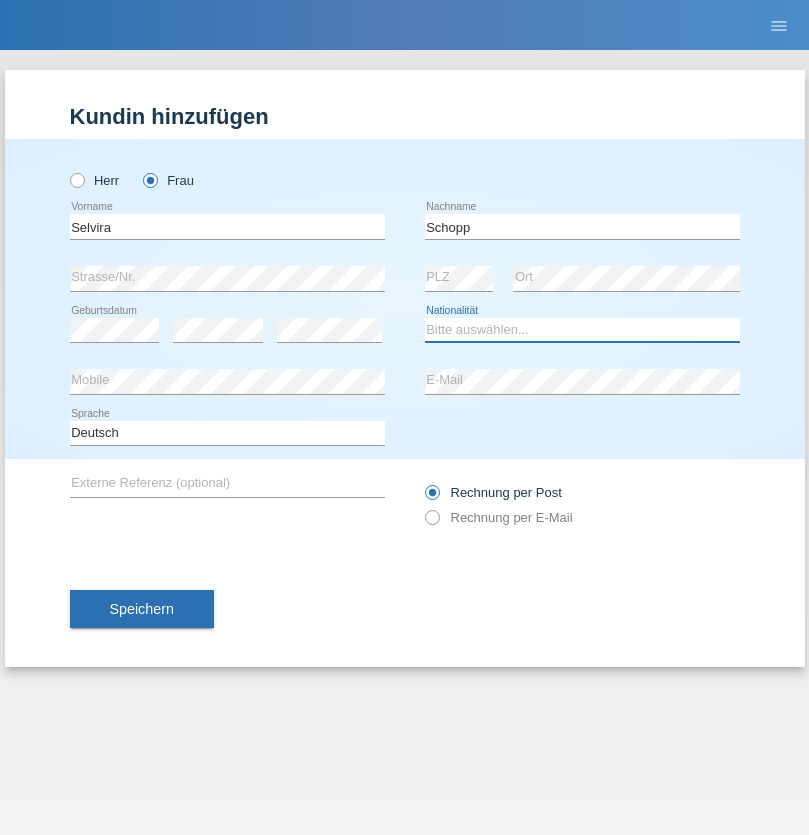 select on "CH" 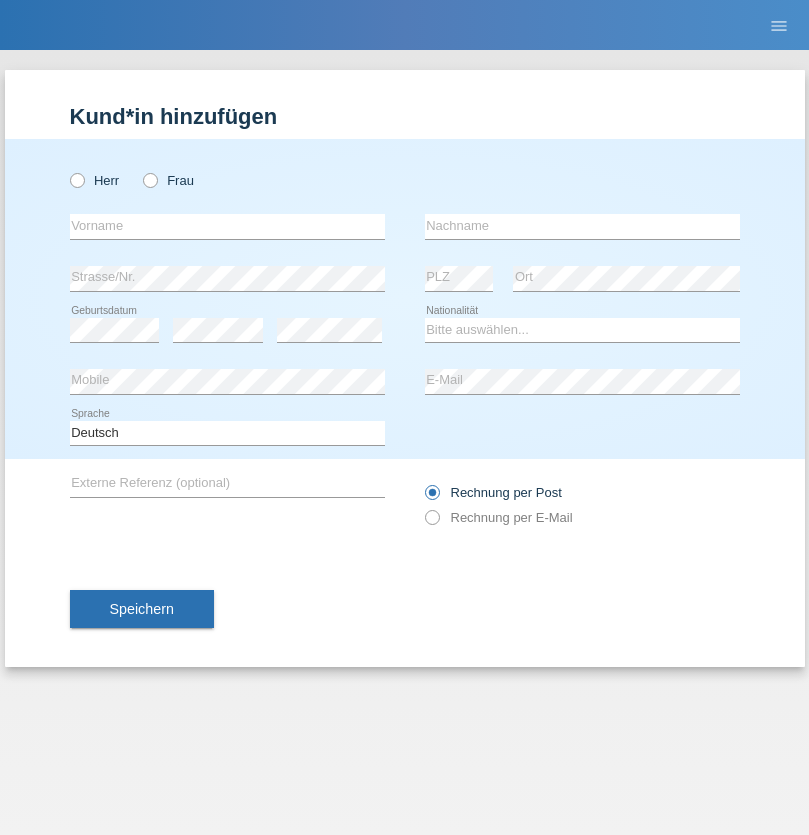 scroll, scrollTop: 0, scrollLeft: 0, axis: both 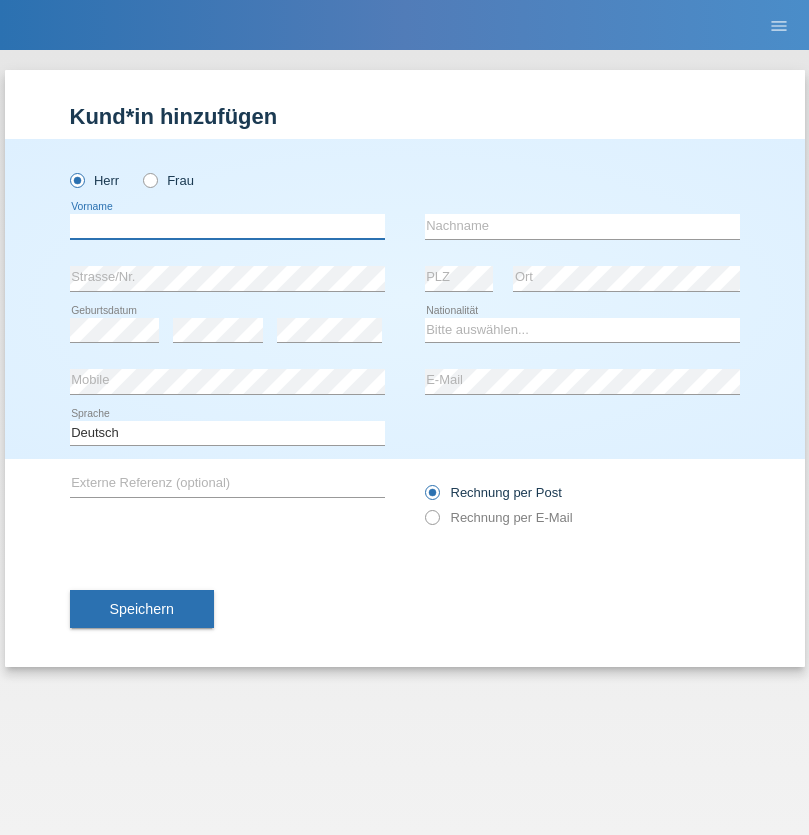 click at bounding box center [227, 226] 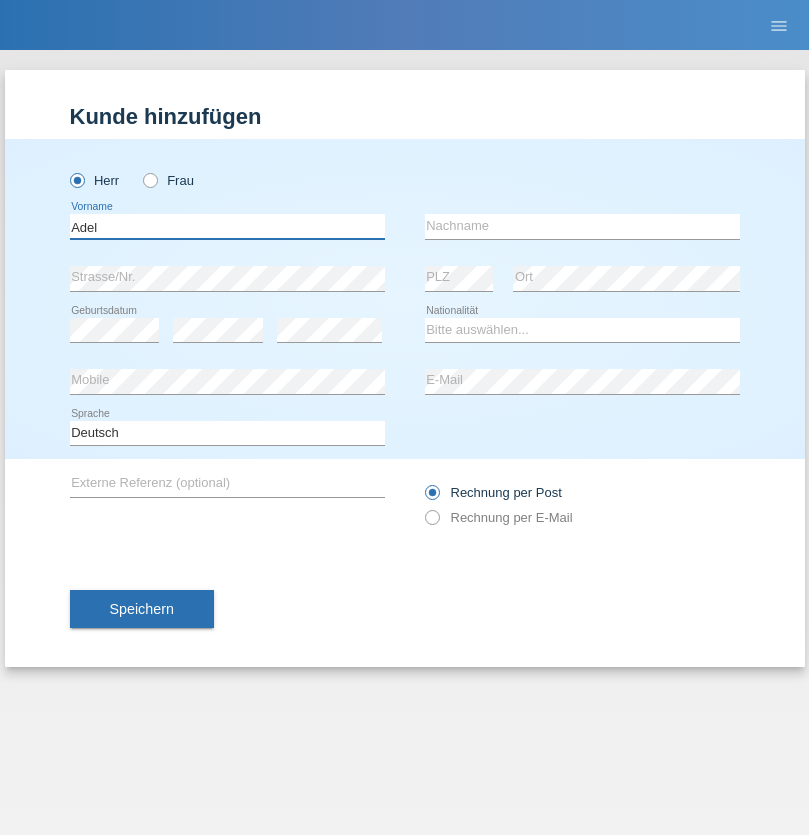 type on "Adel" 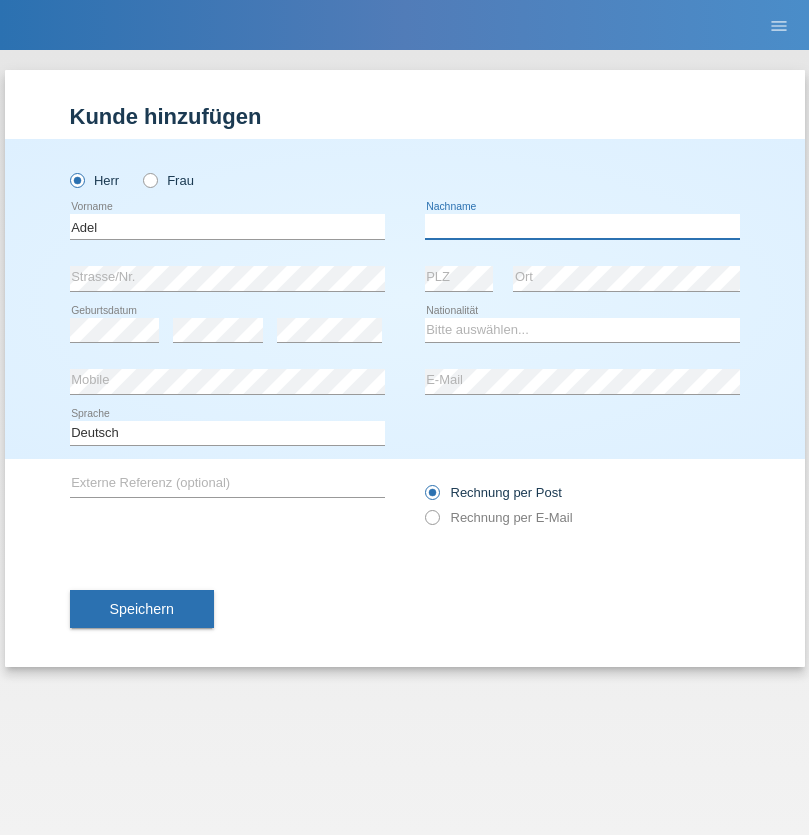 click at bounding box center (582, 226) 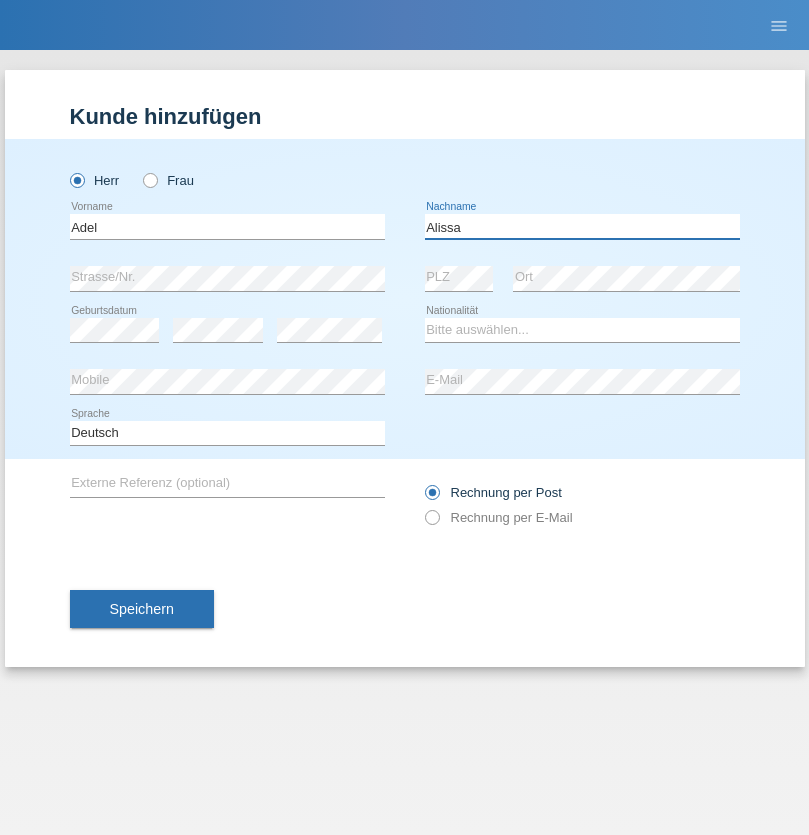 type on "Alissa" 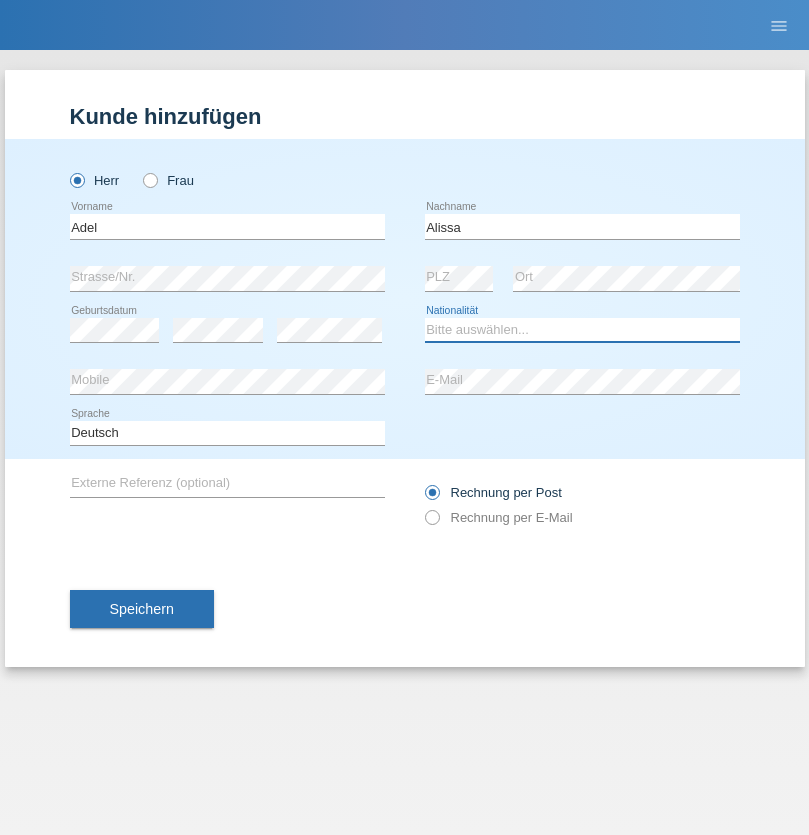 select on "SY" 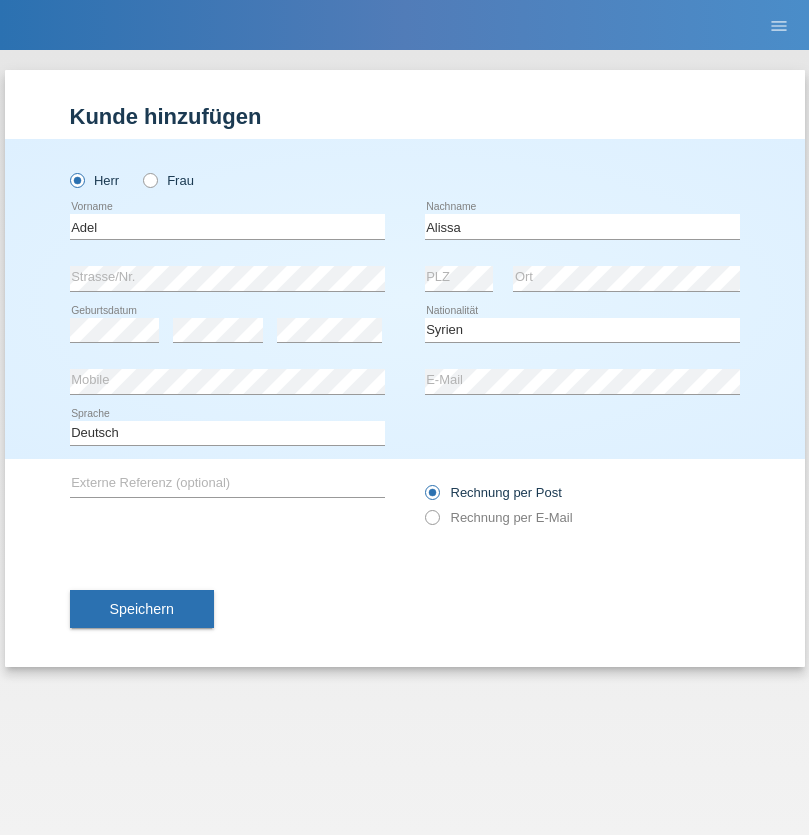 select on "C" 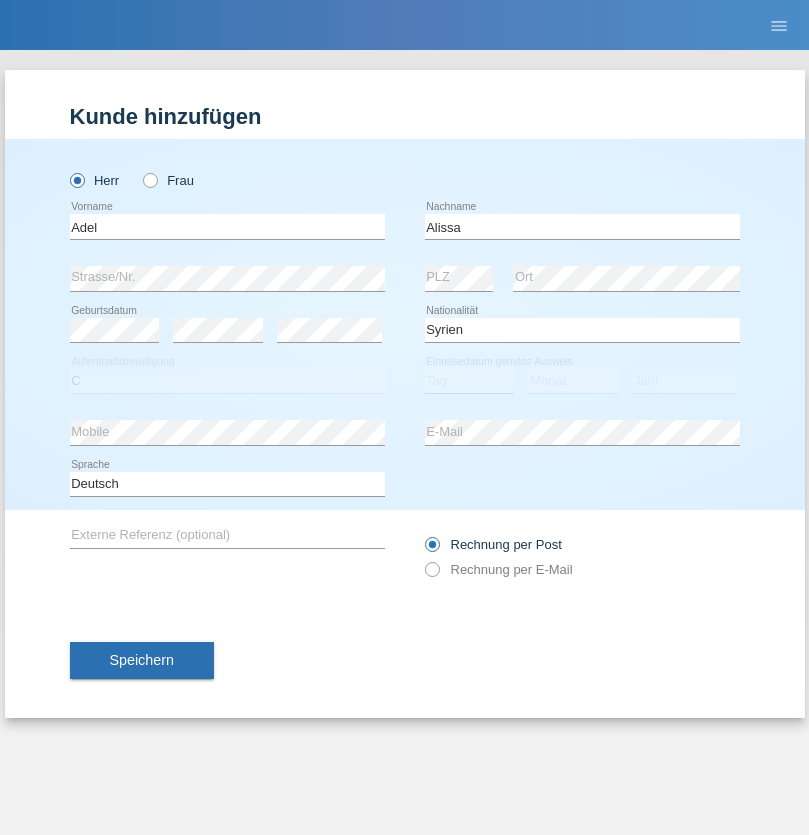 select on "20" 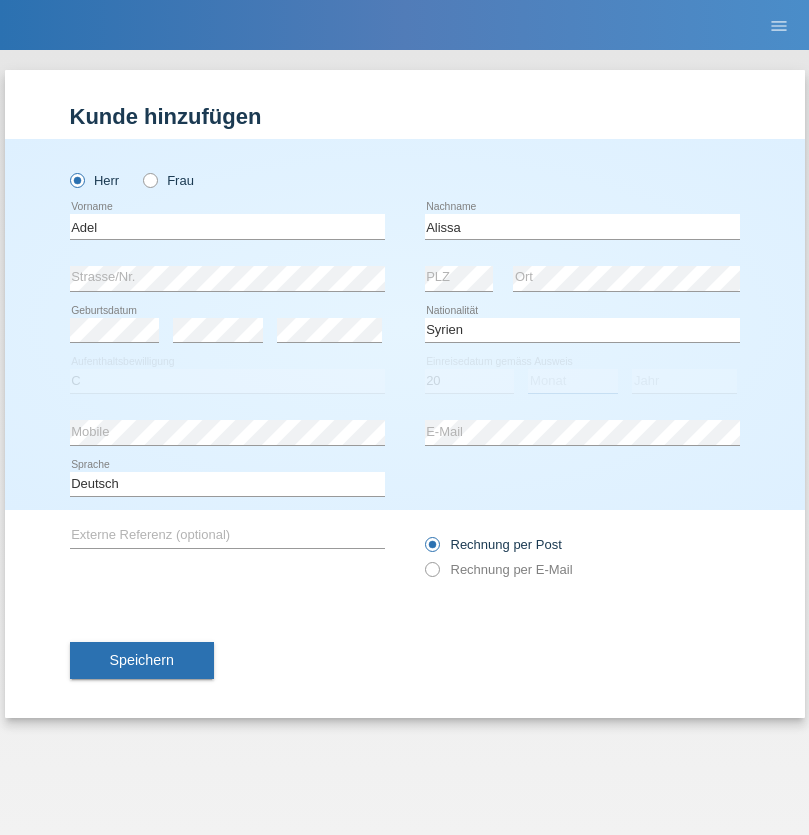 select on "09" 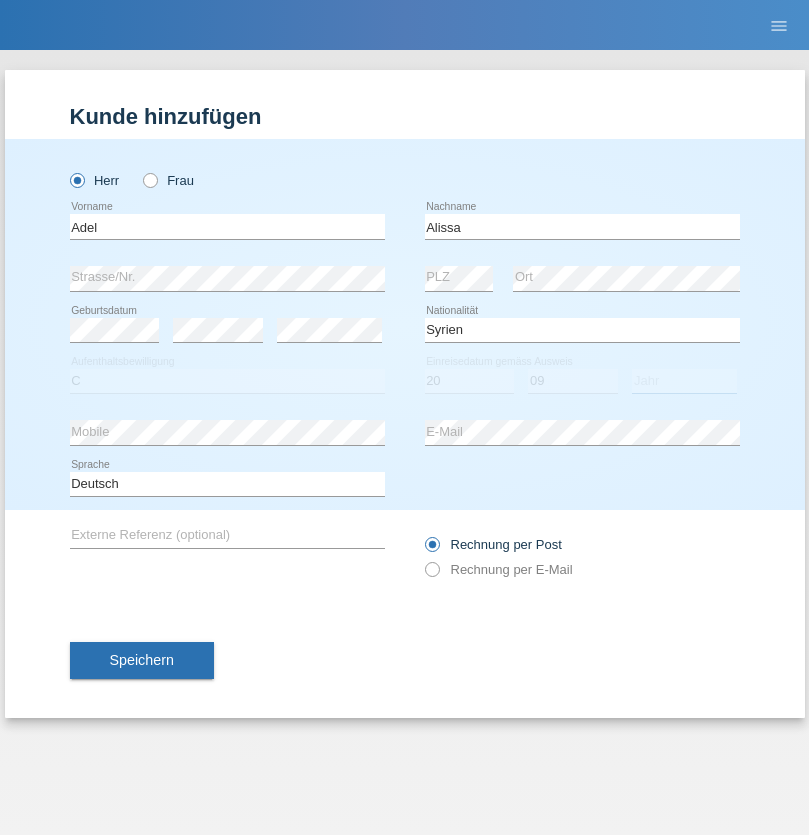 select on "2018" 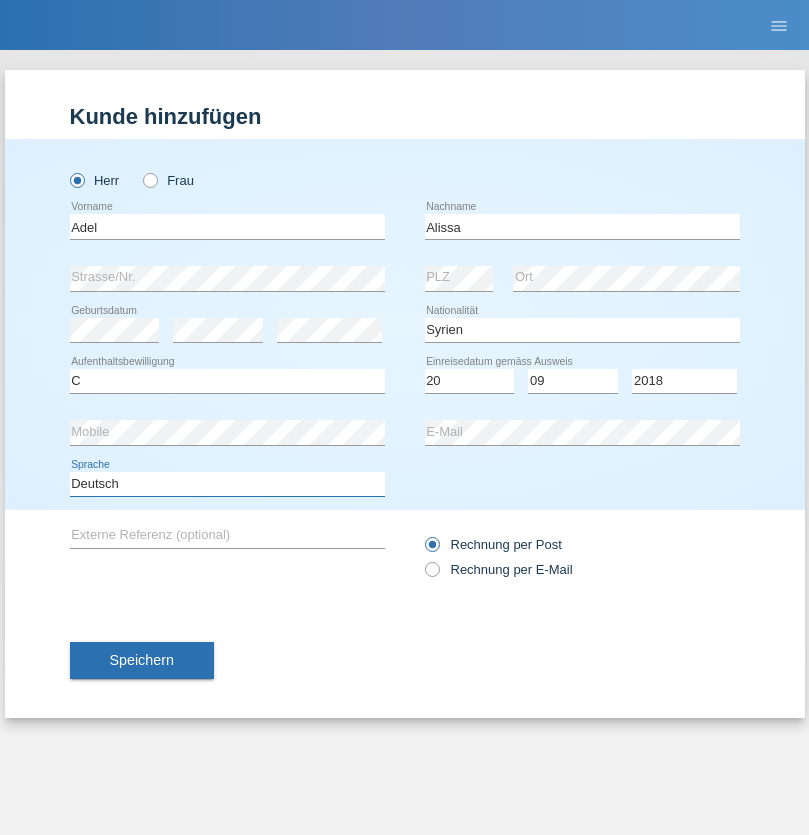 select on "en" 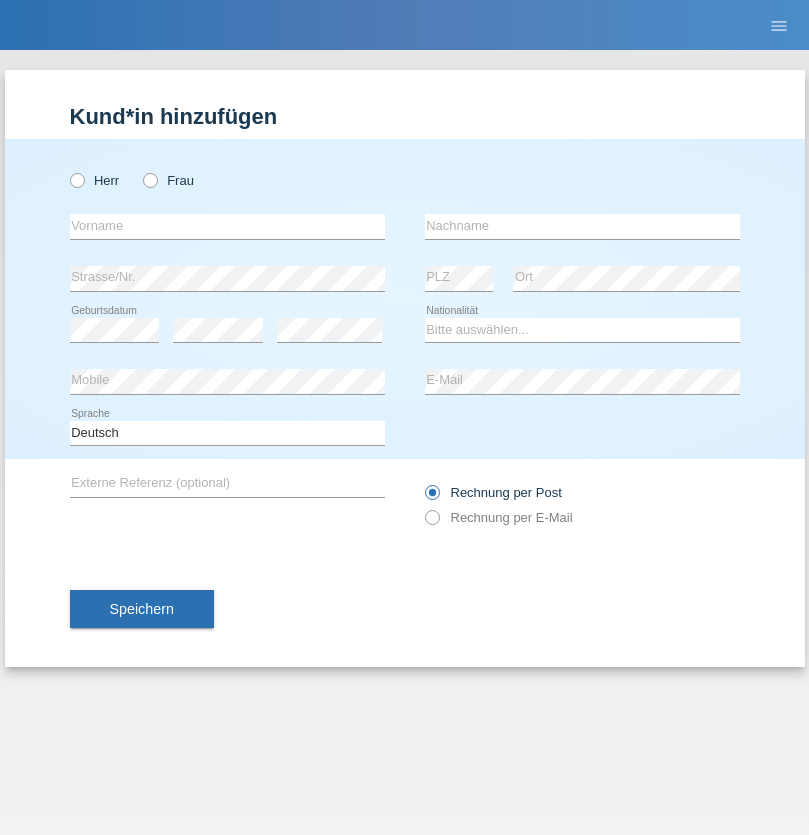 scroll, scrollTop: 0, scrollLeft: 0, axis: both 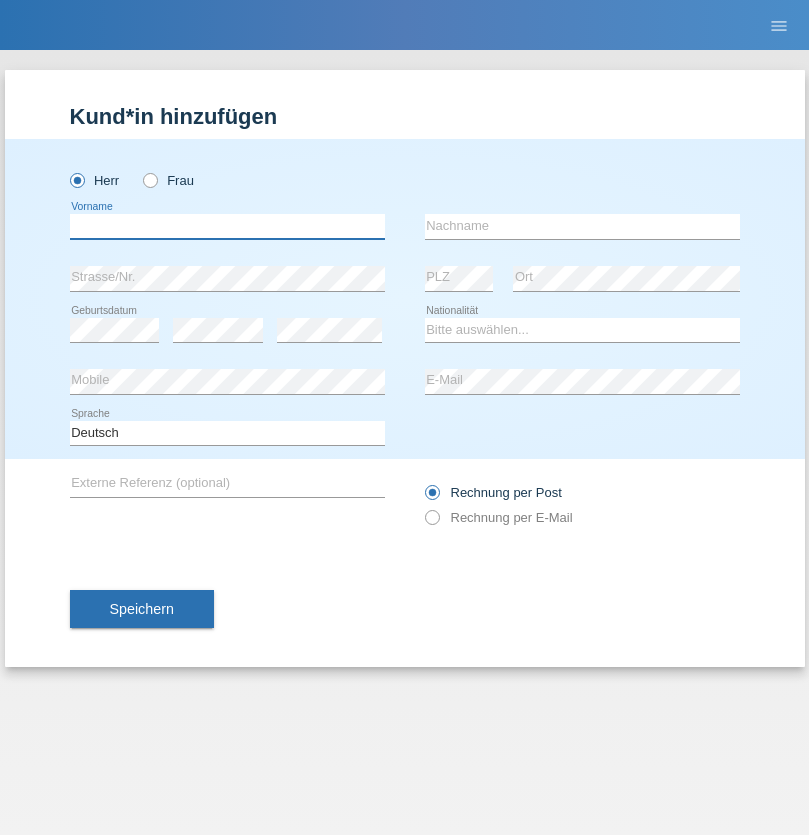 click at bounding box center (227, 226) 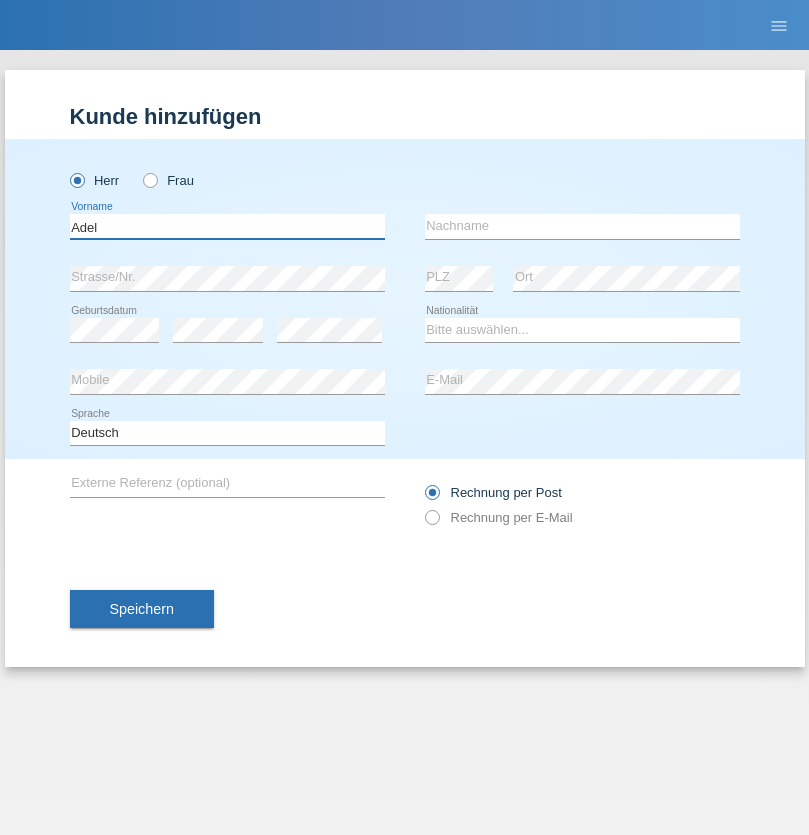 type on "Adel" 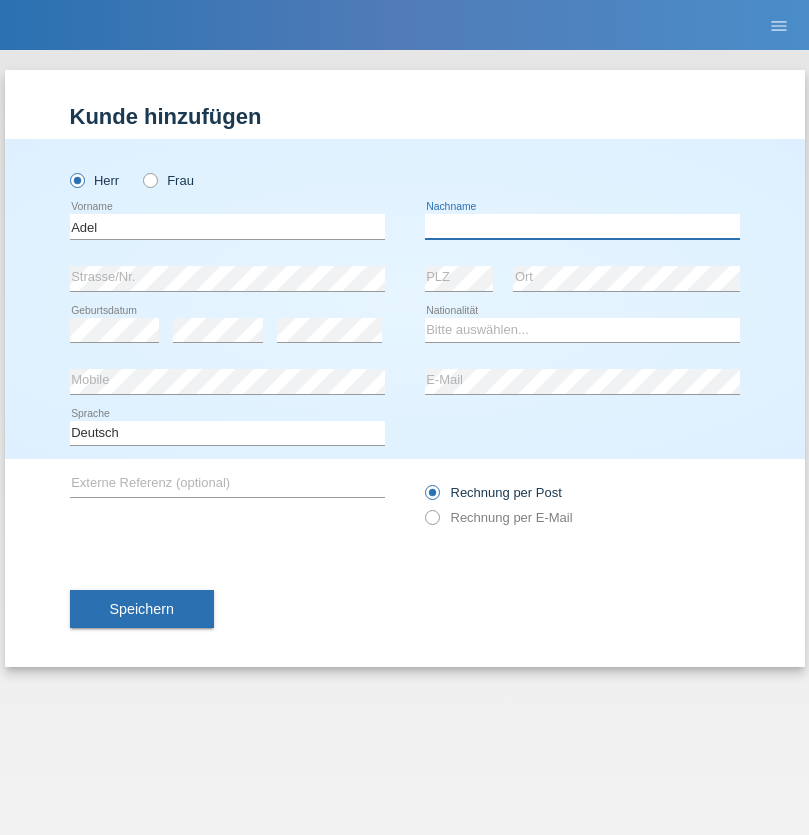 click at bounding box center [582, 226] 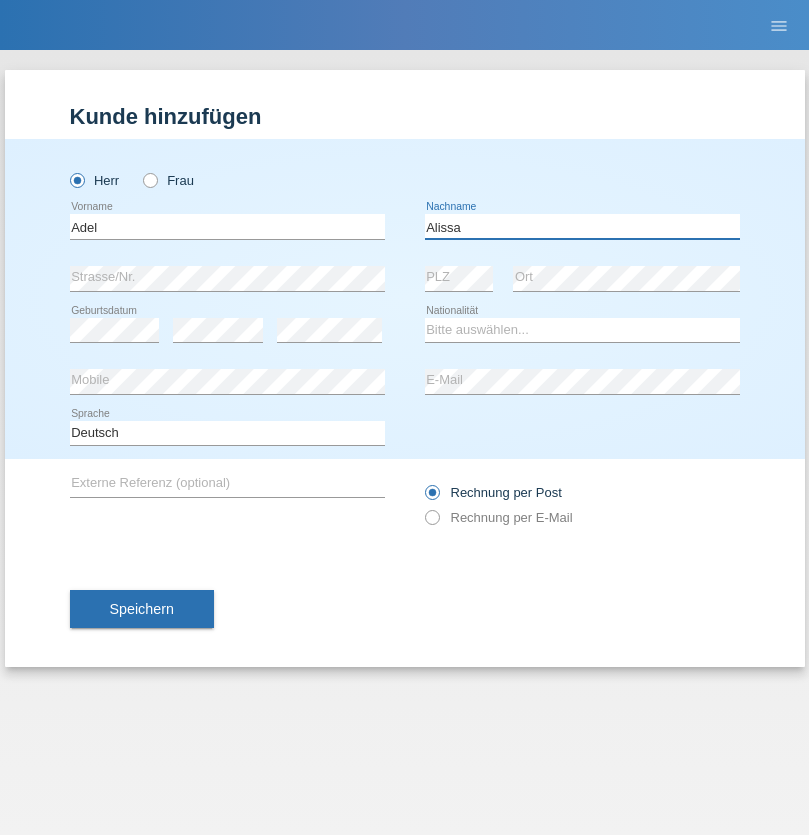 type on "Alissa" 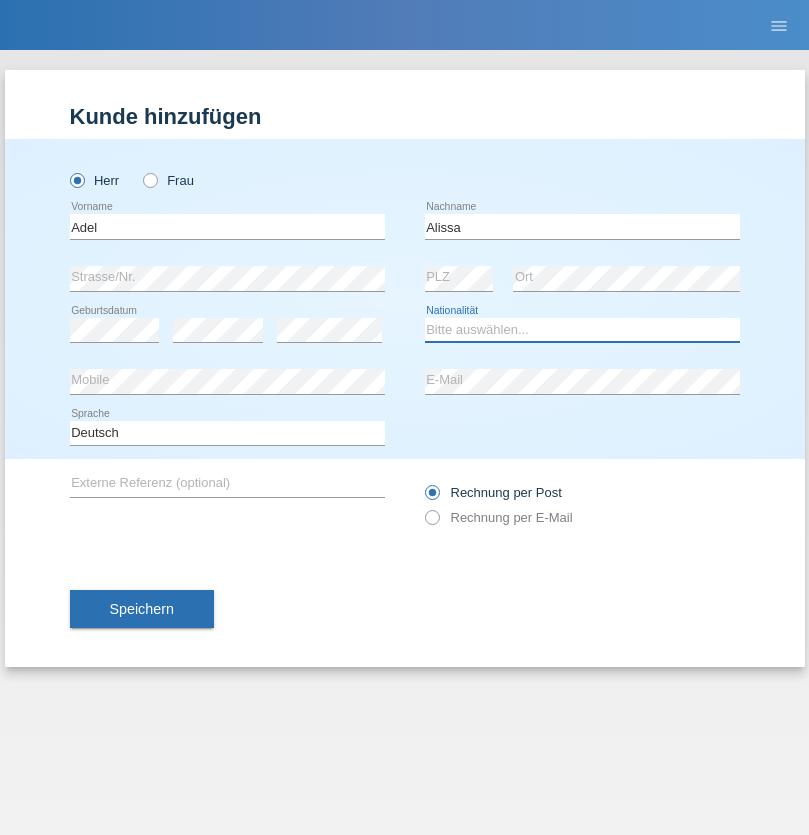 select on "SY" 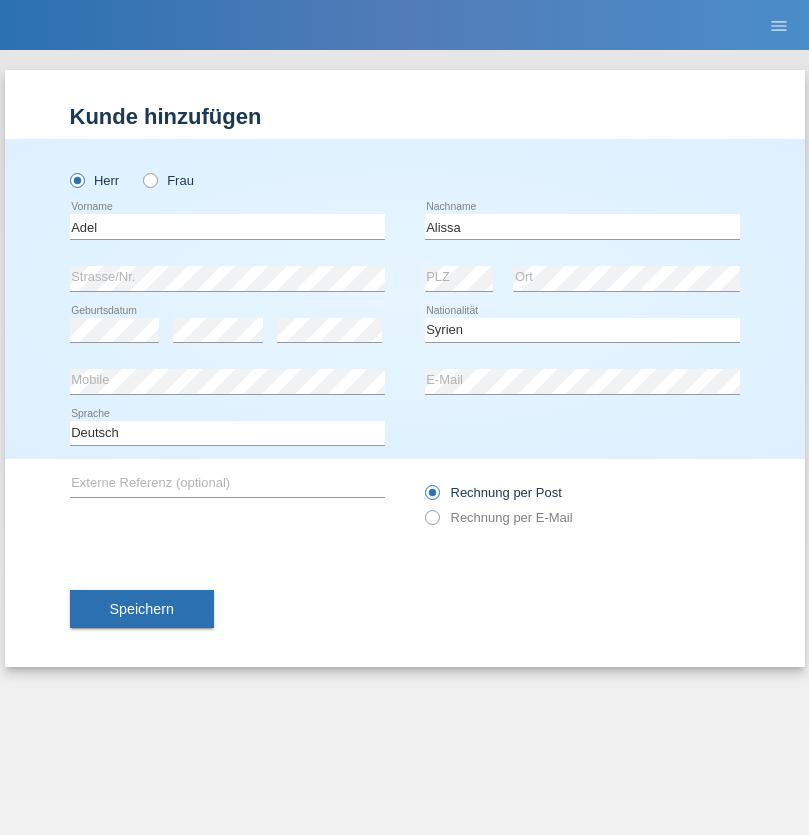 select on "C" 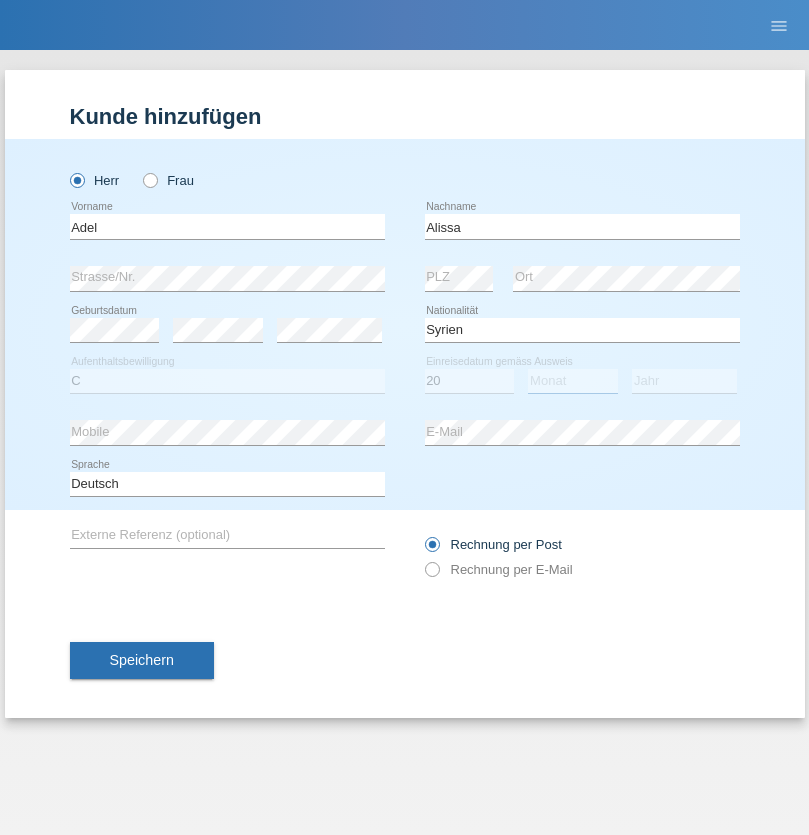 select on "09" 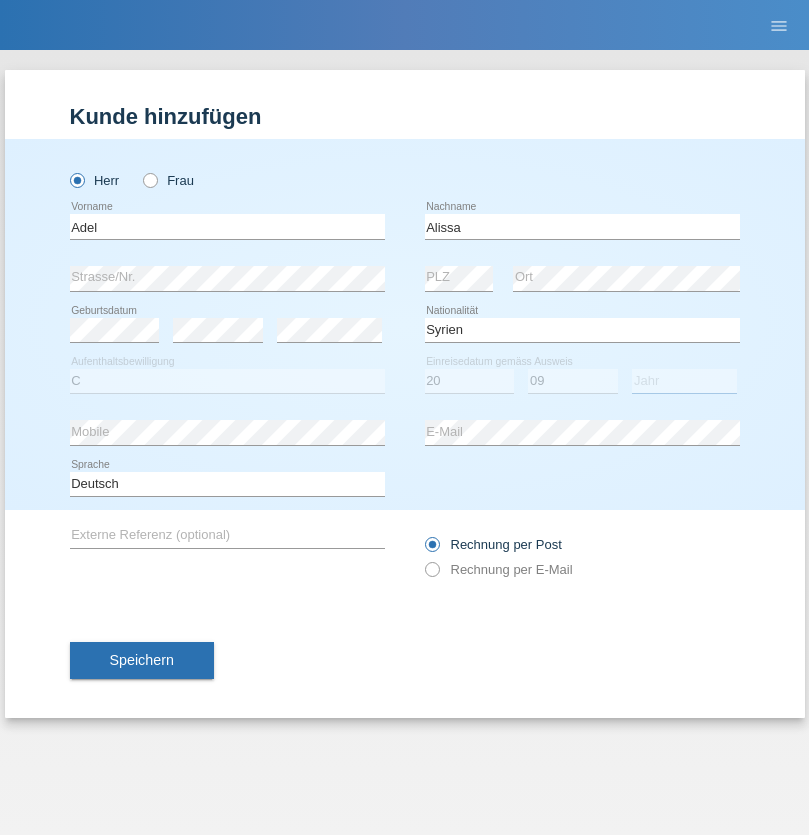 select on "2018" 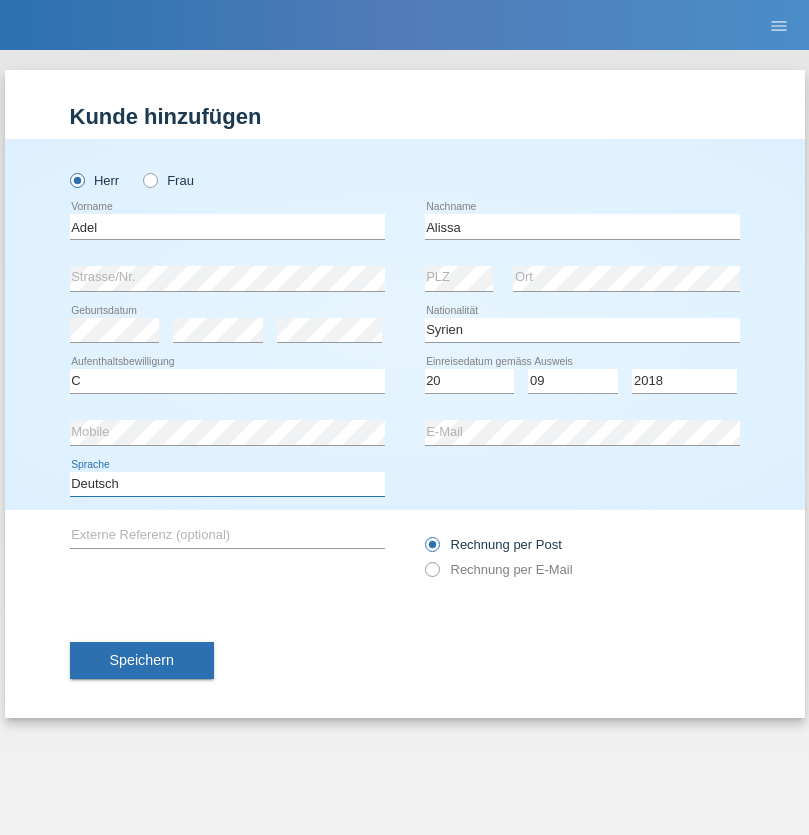 select on "en" 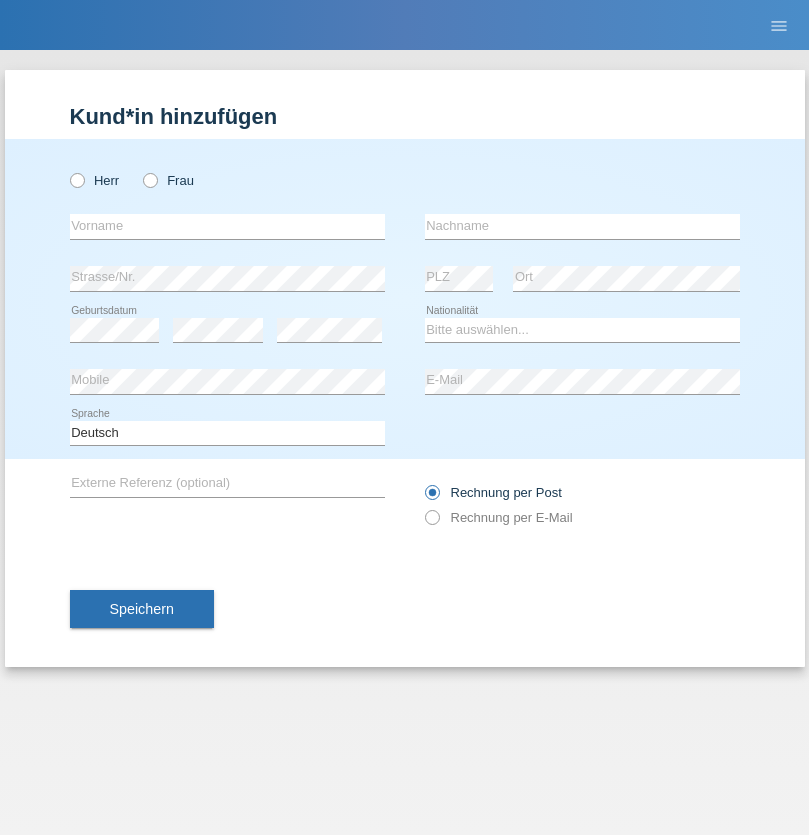 scroll, scrollTop: 0, scrollLeft: 0, axis: both 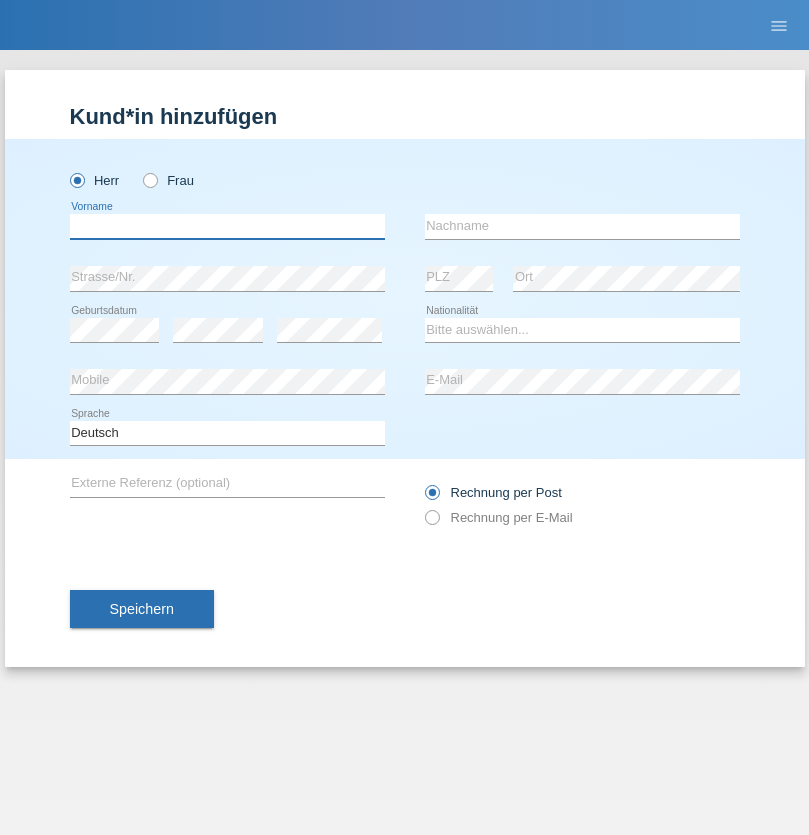 click at bounding box center (227, 226) 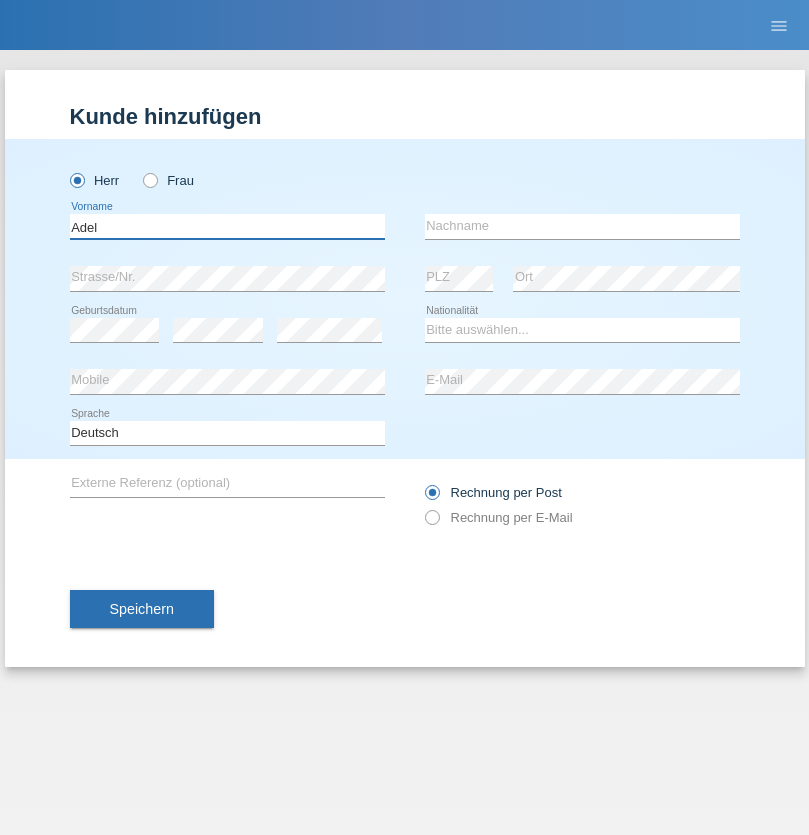 type on "Adel" 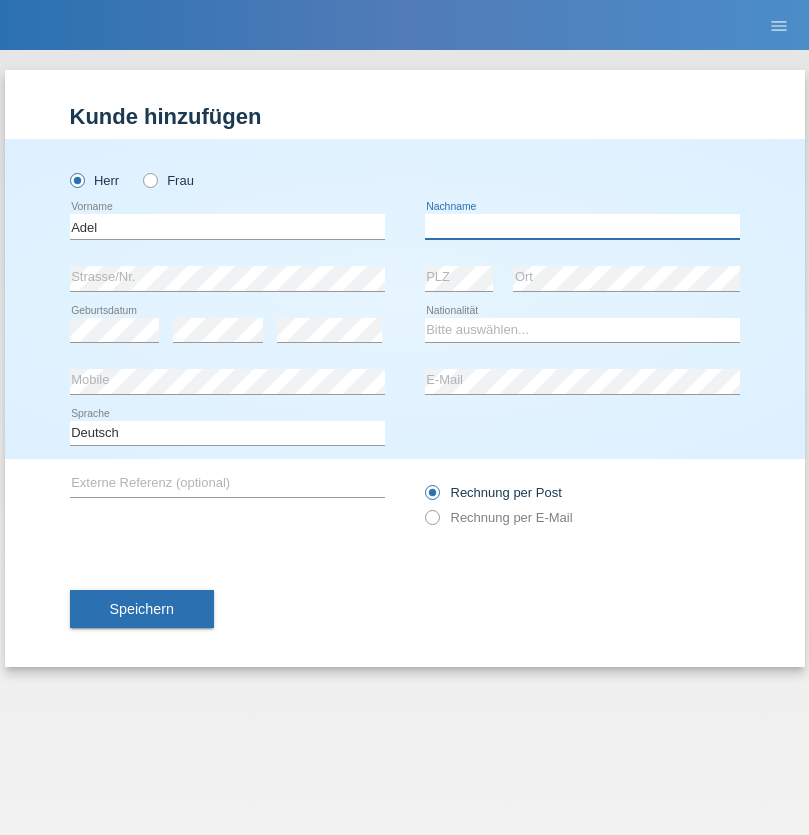 click at bounding box center [582, 226] 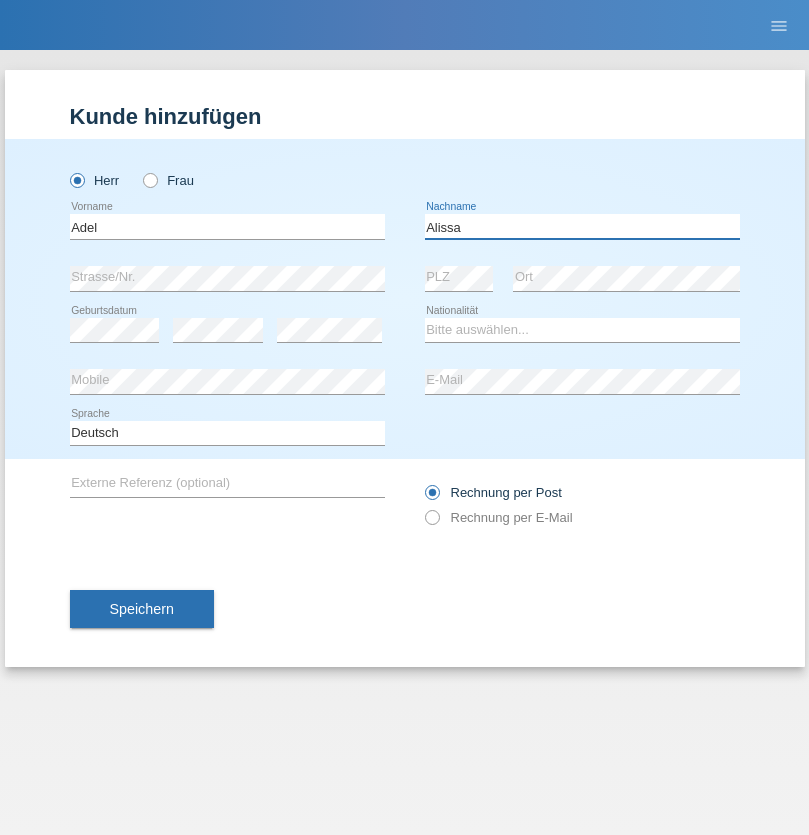 type on "Alissa" 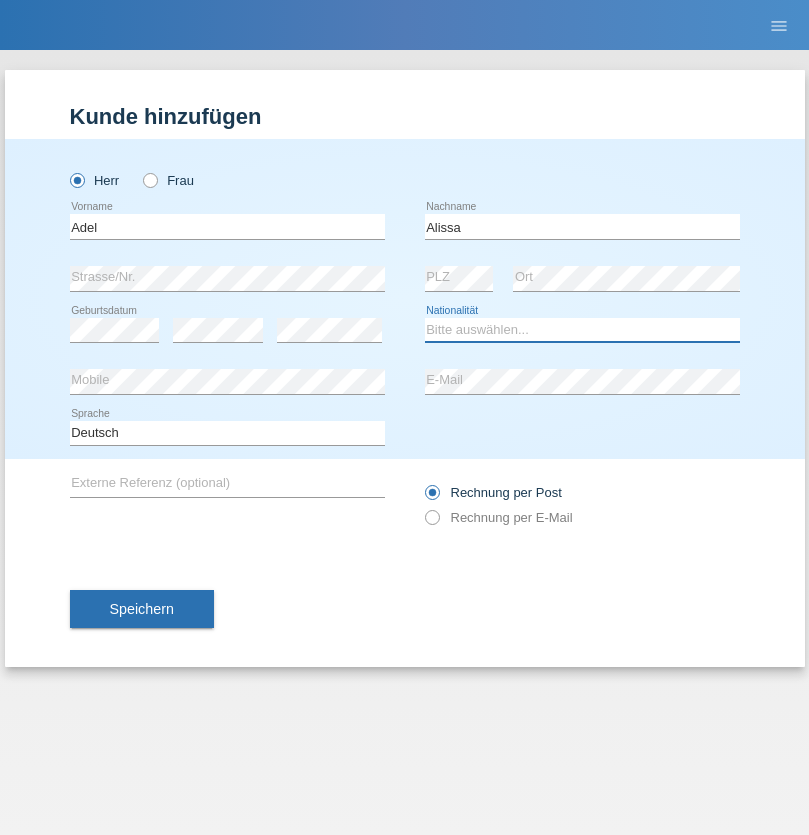 select on "SY" 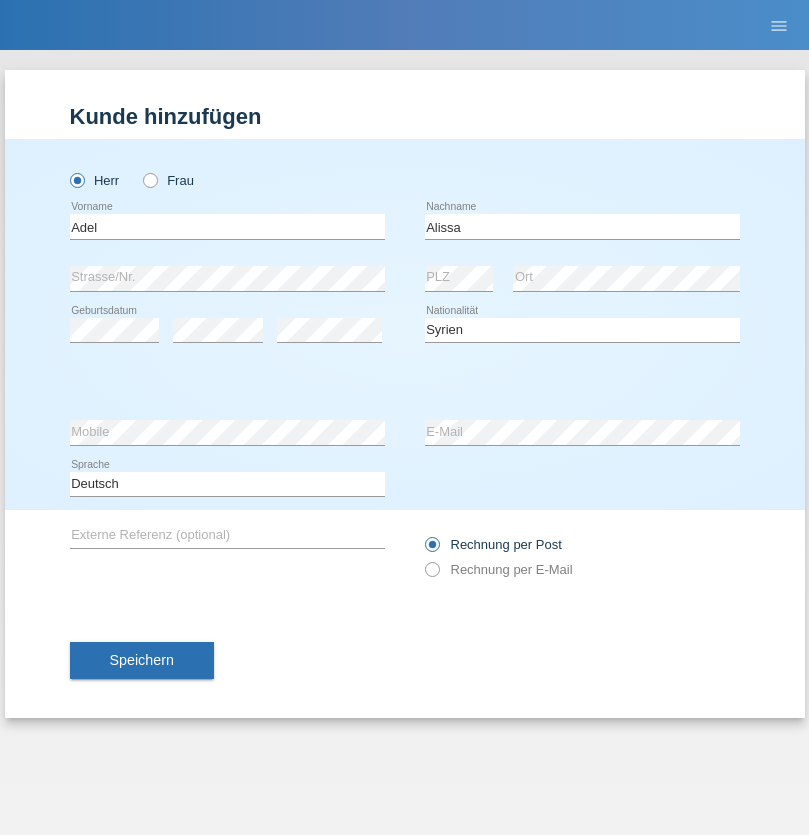 select on "C" 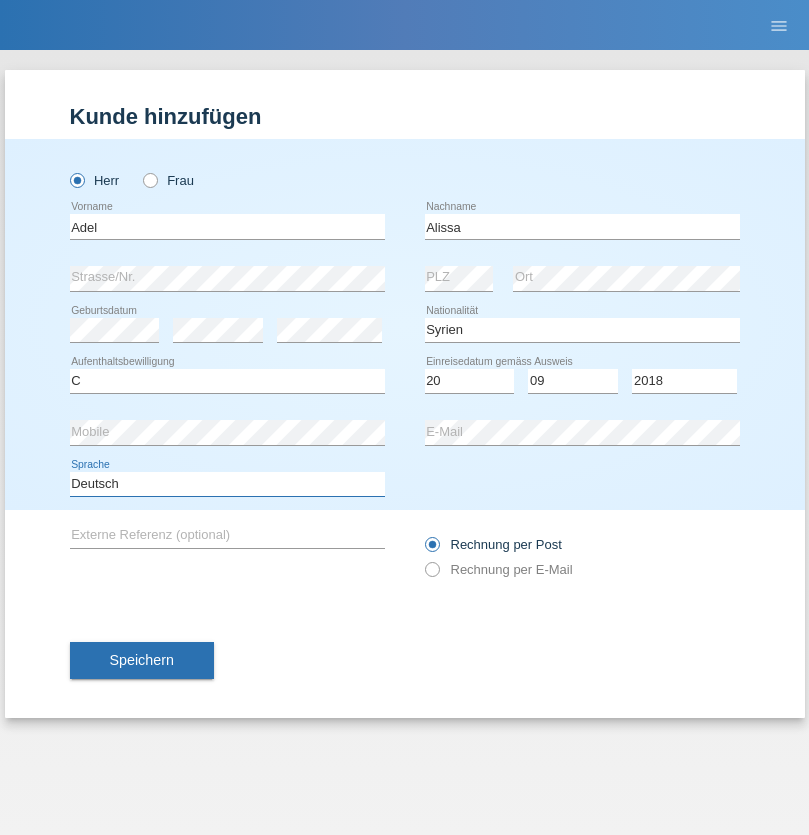 select on "en" 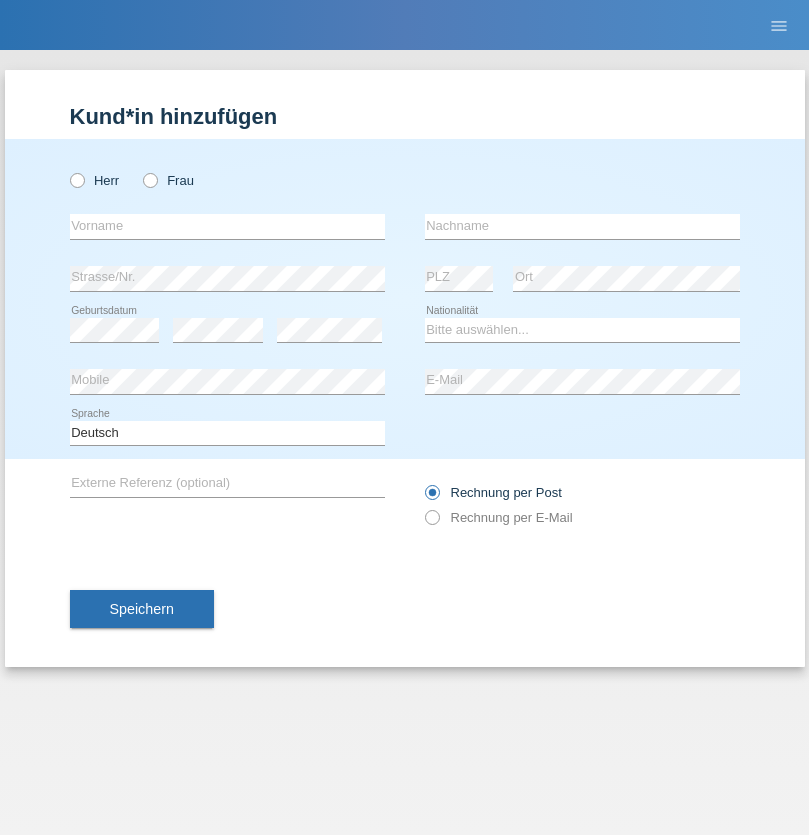 scroll, scrollTop: 0, scrollLeft: 0, axis: both 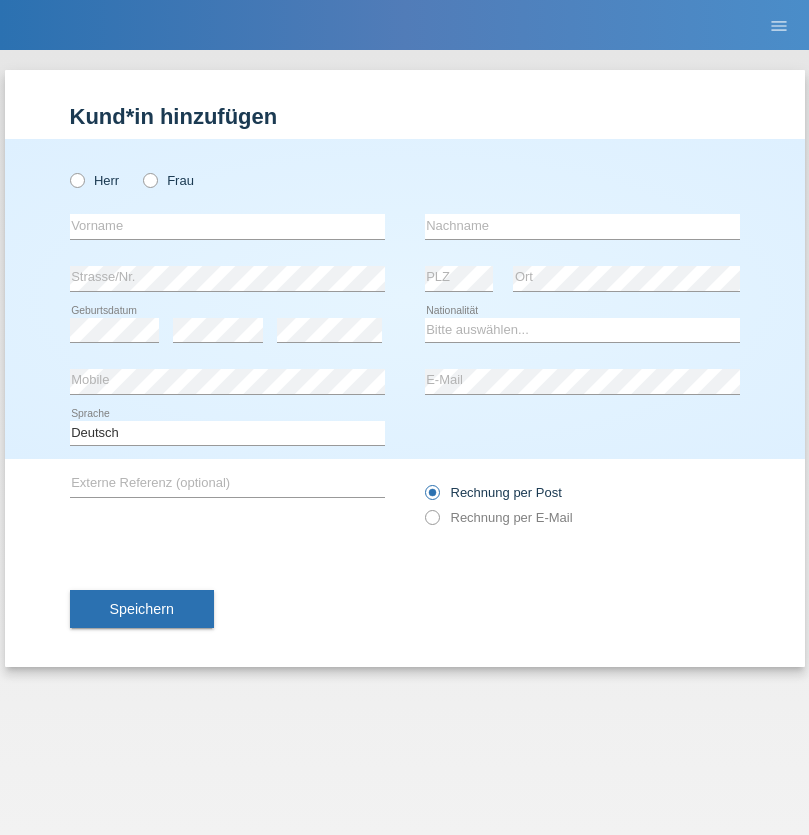 radio on "true" 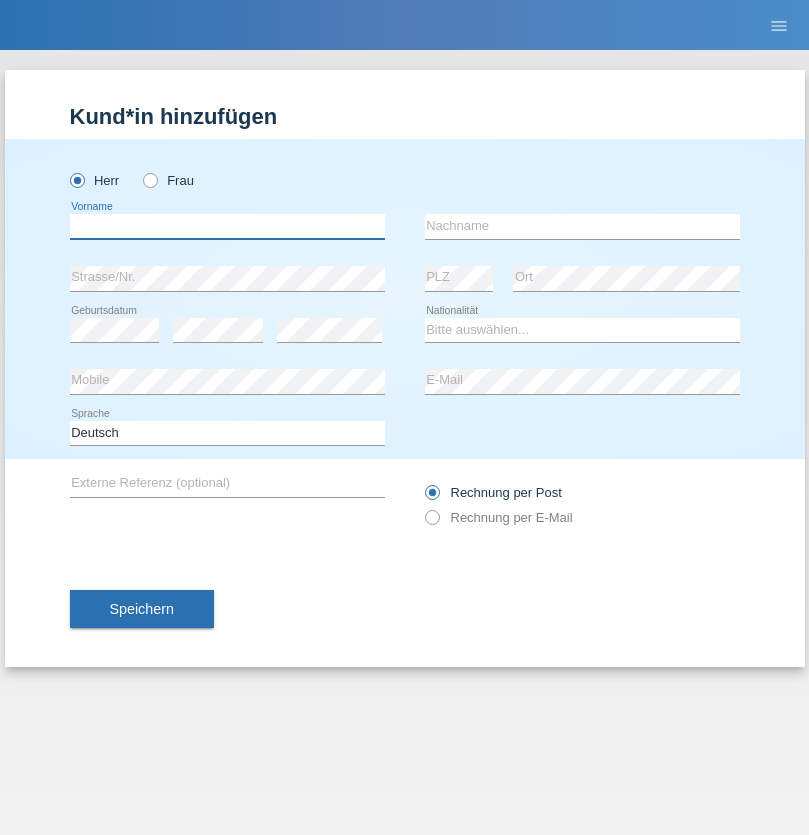 click at bounding box center (227, 226) 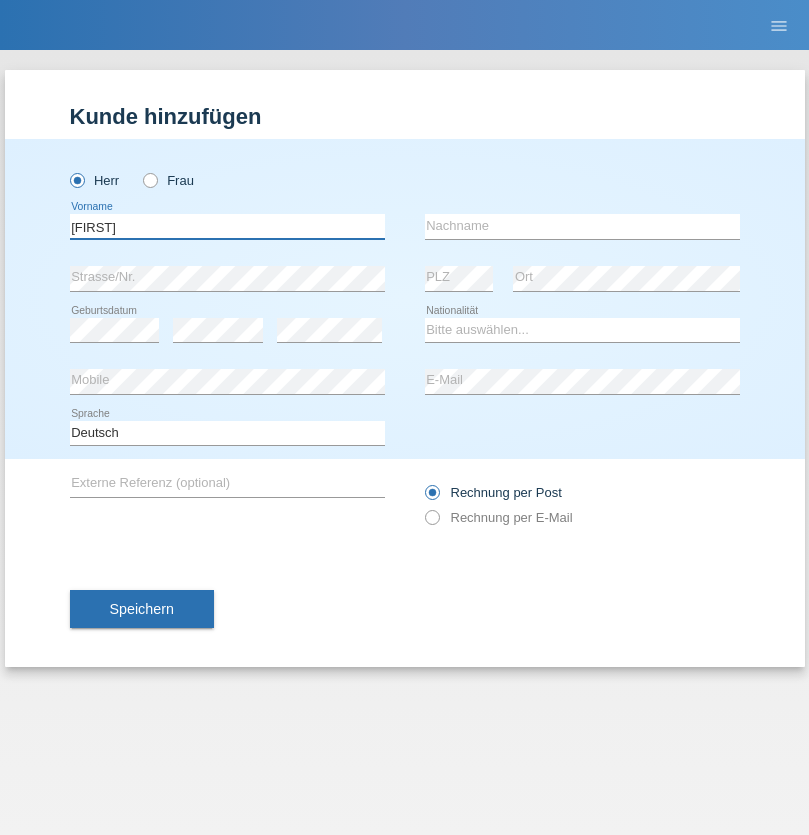 type on "[FIRST]" 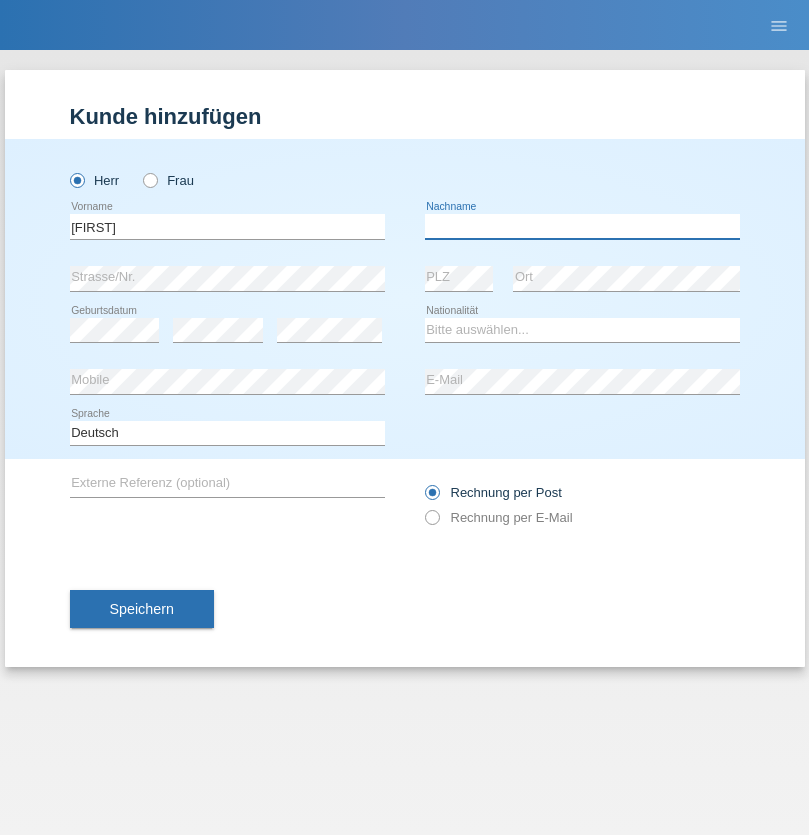 click at bounding box center (582, 226) 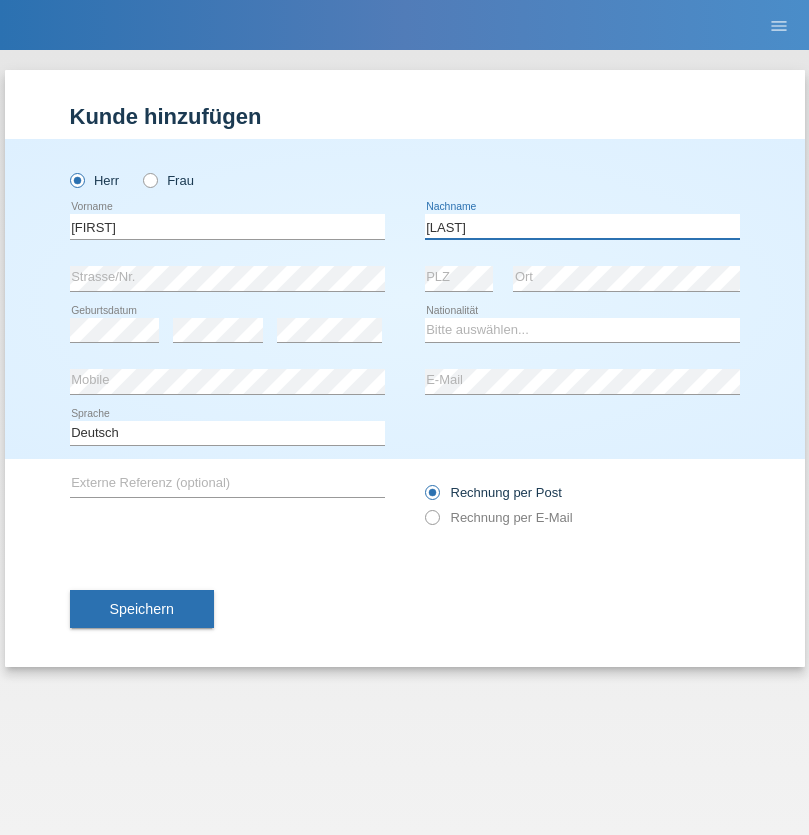 type on "[LAST]" 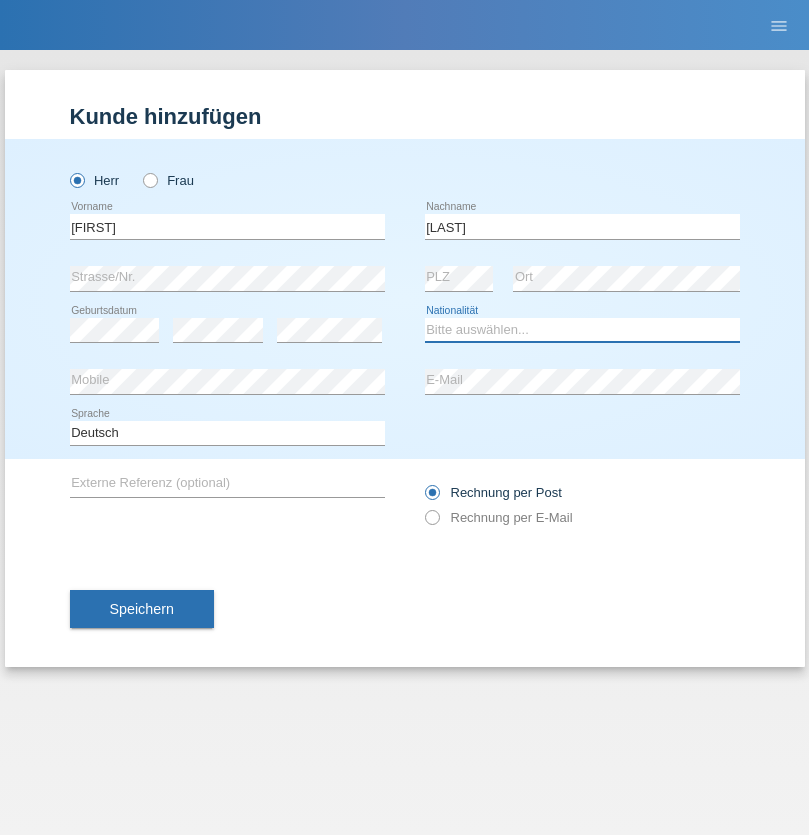 select on "IT" 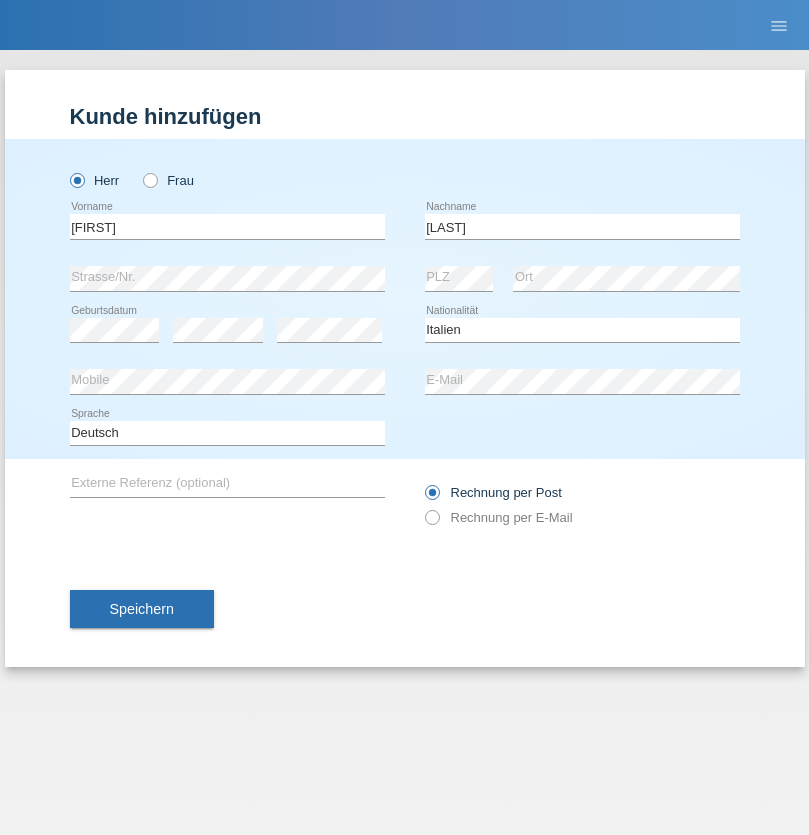 select on "C" 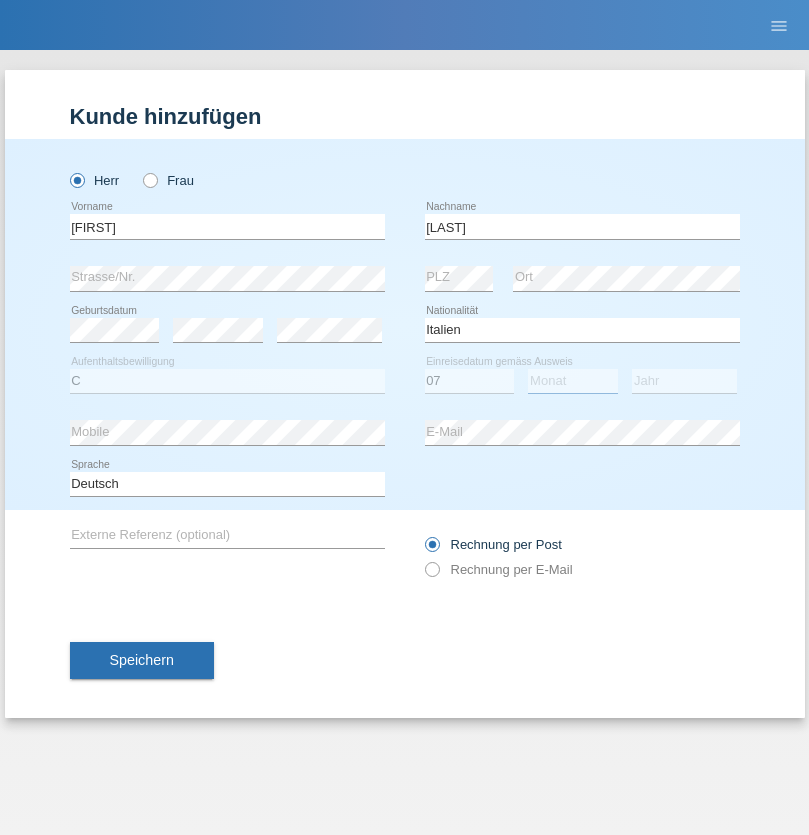 select on "07" 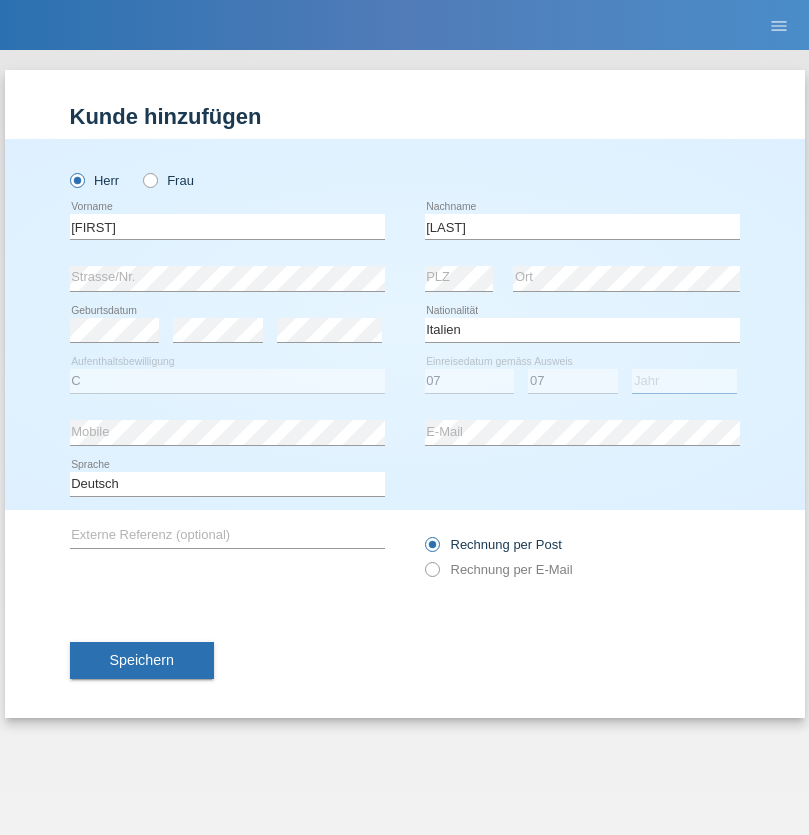 select on "2021" 